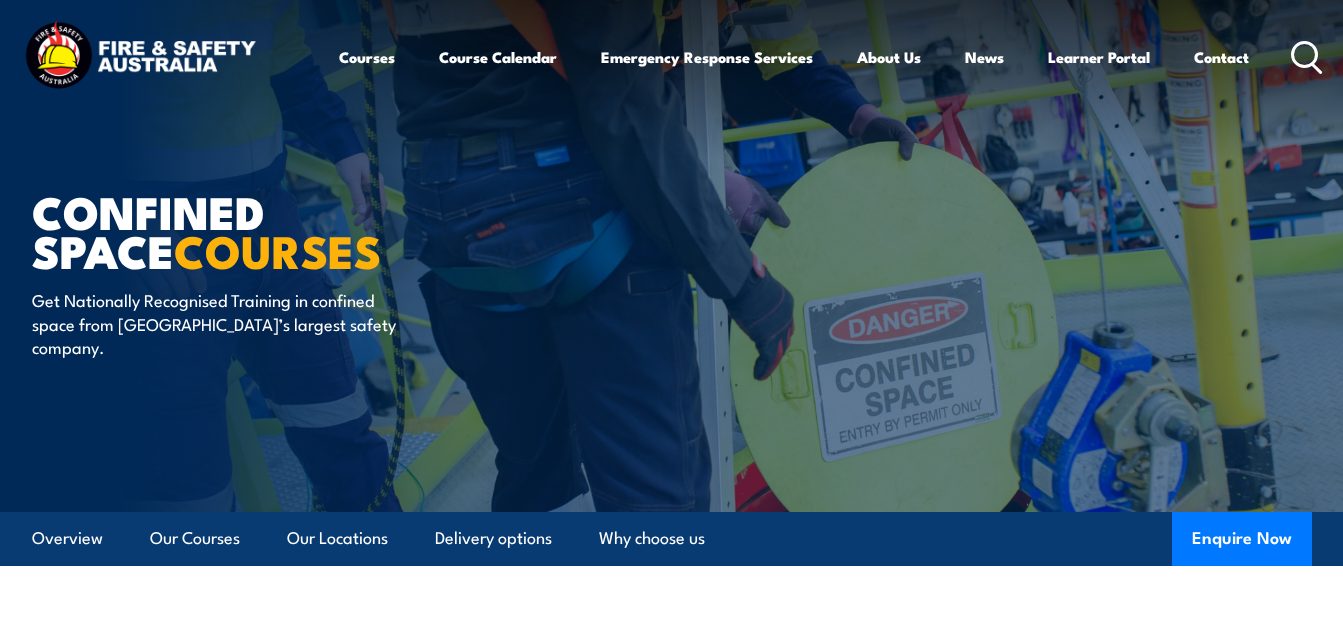 scroll, scrollTop: 0, scrollLeft: 0, axis: both 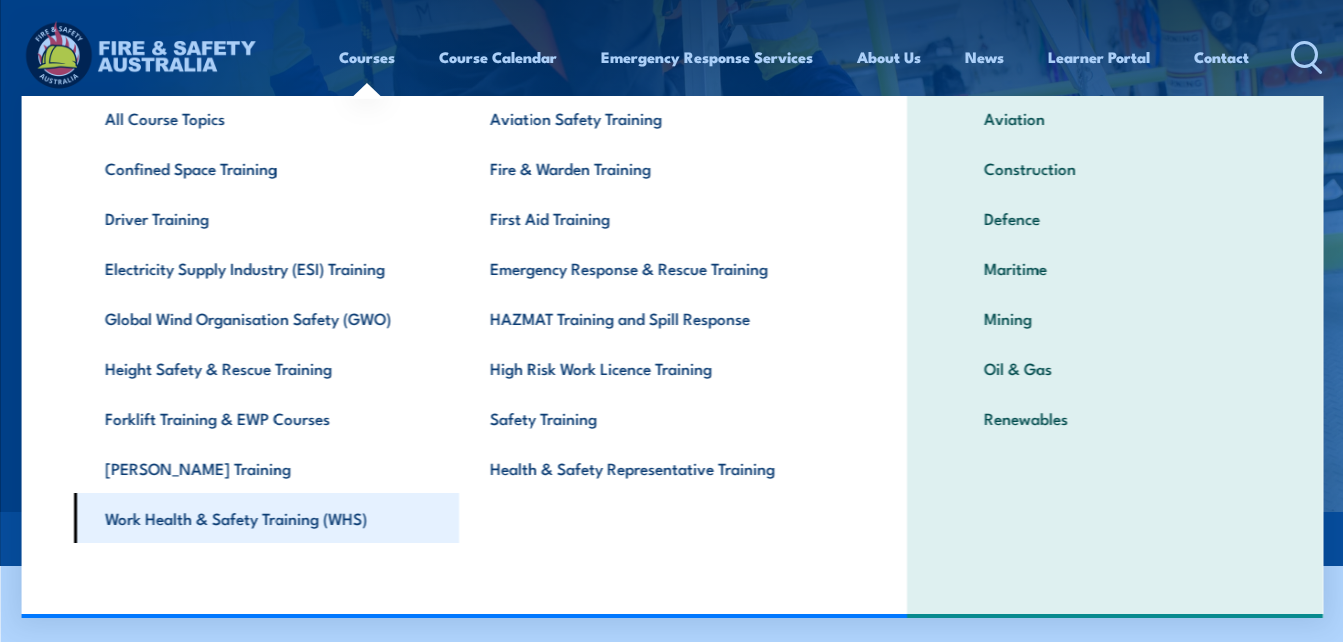 click on "Work Health & Safety Training (WHS)" at bounding box center [265, 518] 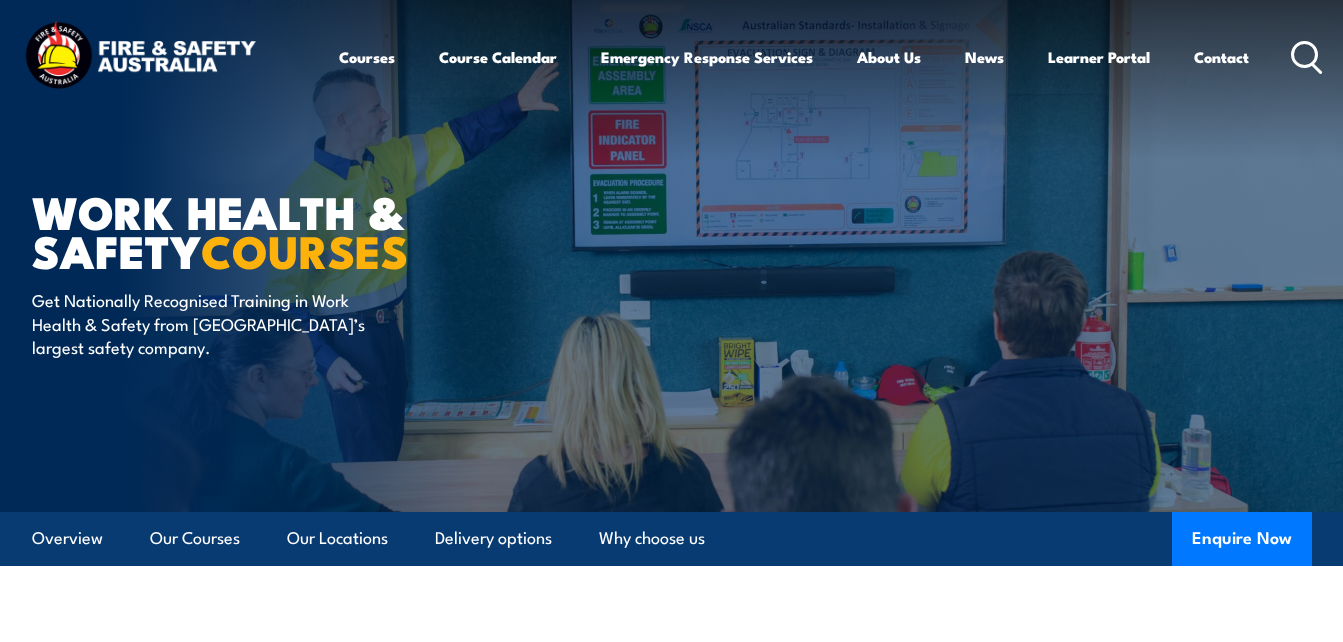 scroll, scrollTop: 107, scrollLeft: 0, axis: vertical 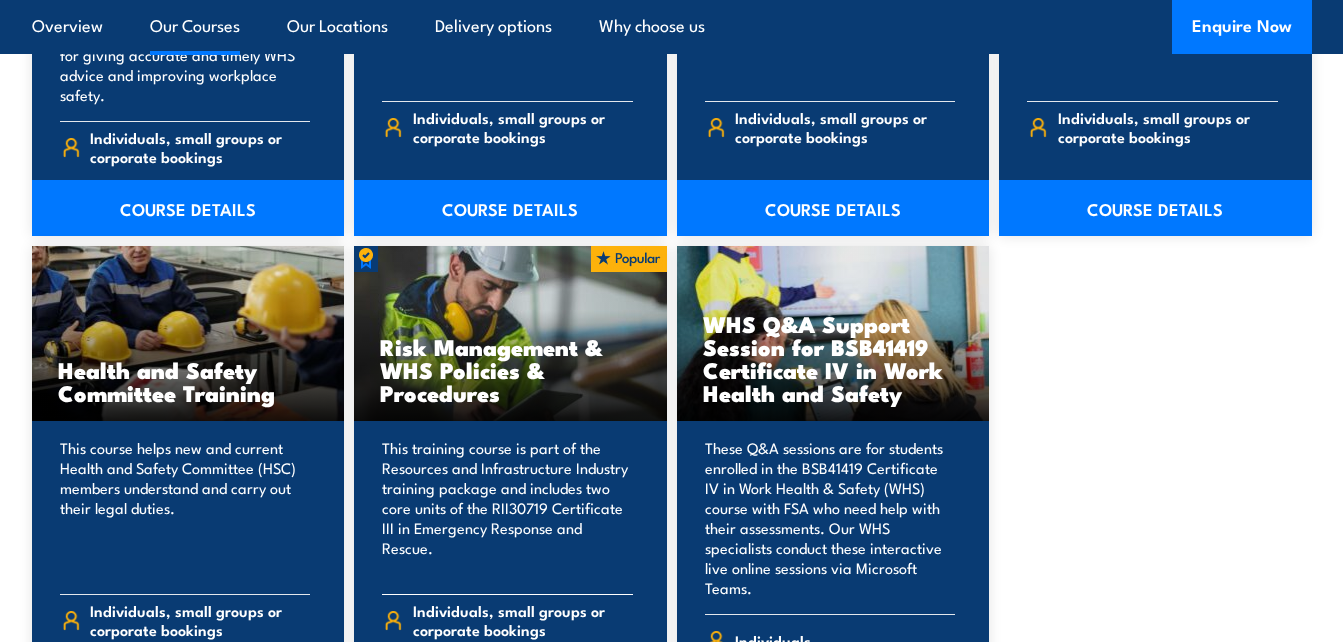 click on "Risk Management & WHS Policies & Procedures" at bounding box center (510, 369) 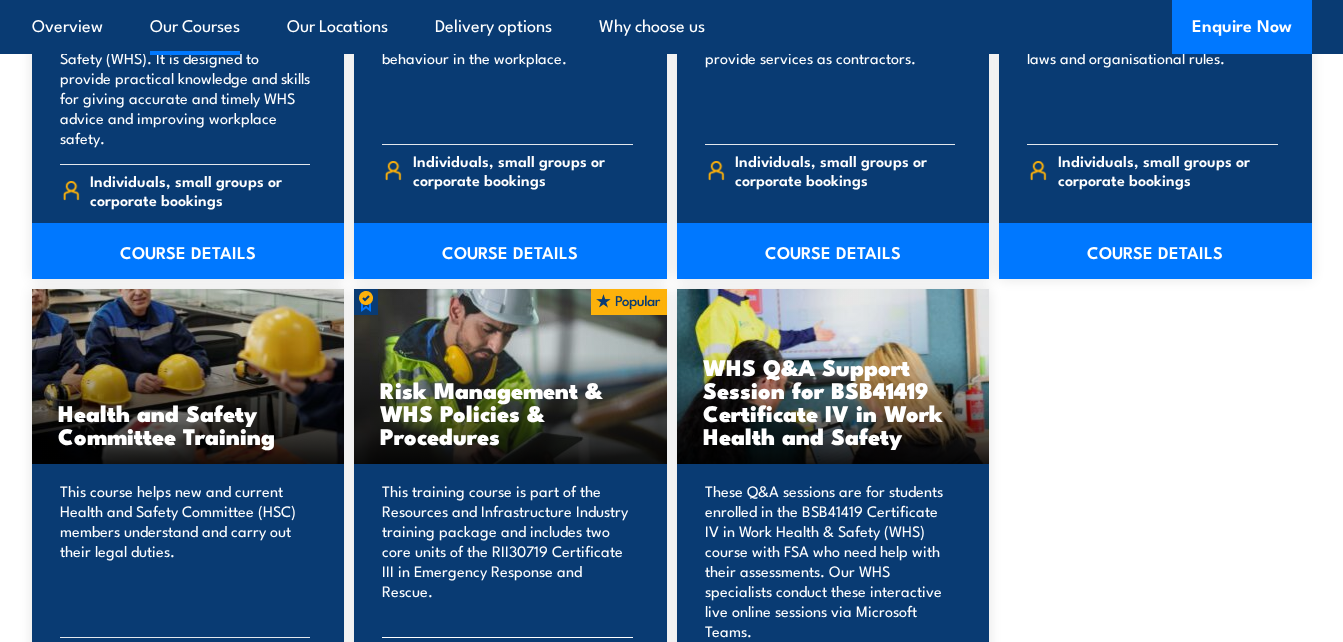 scroll, scrollTop: 1840, scrollLeft: 0, axis: vertical 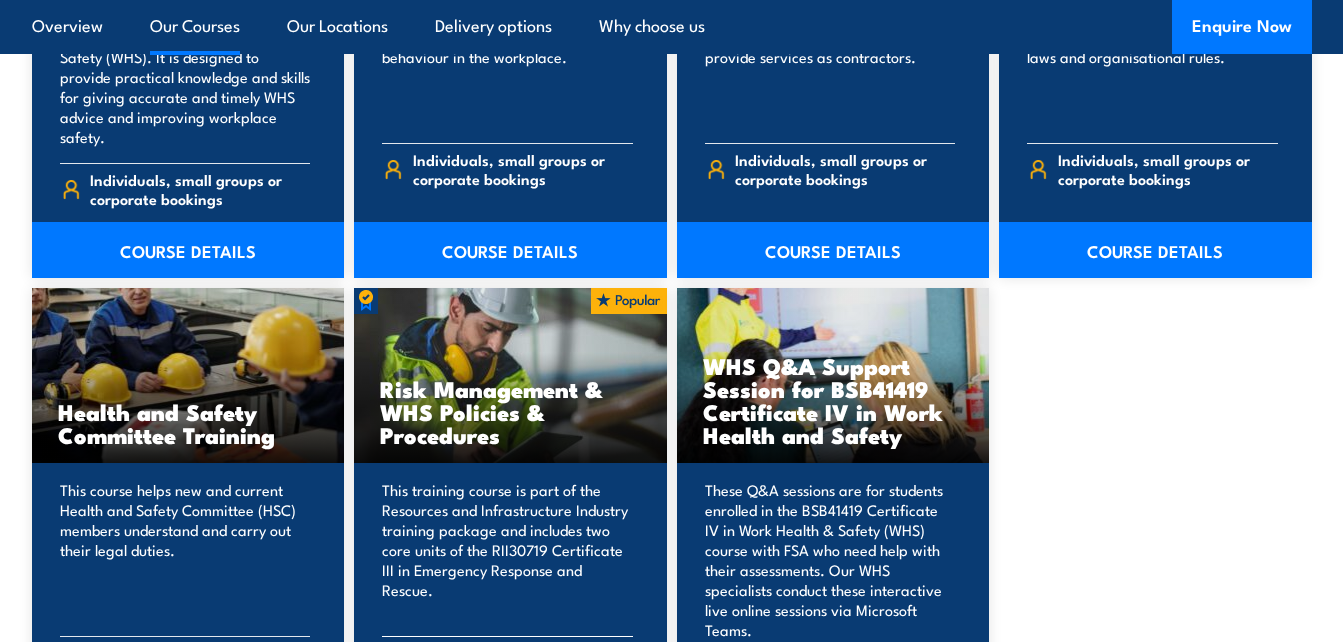 click on "Risk Management & WHS Policies & Procedures" at bounding box center [510, 411] 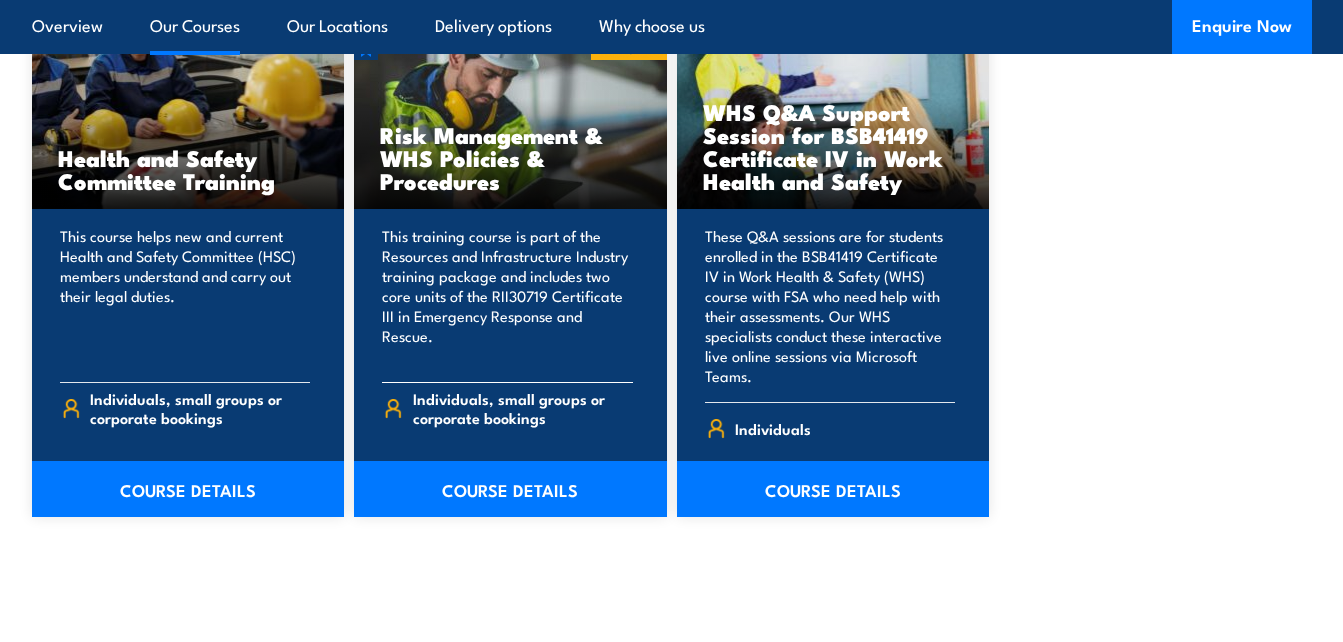 scroll, scrollTop: 2095, scrollLeft: 0, axis: vertical 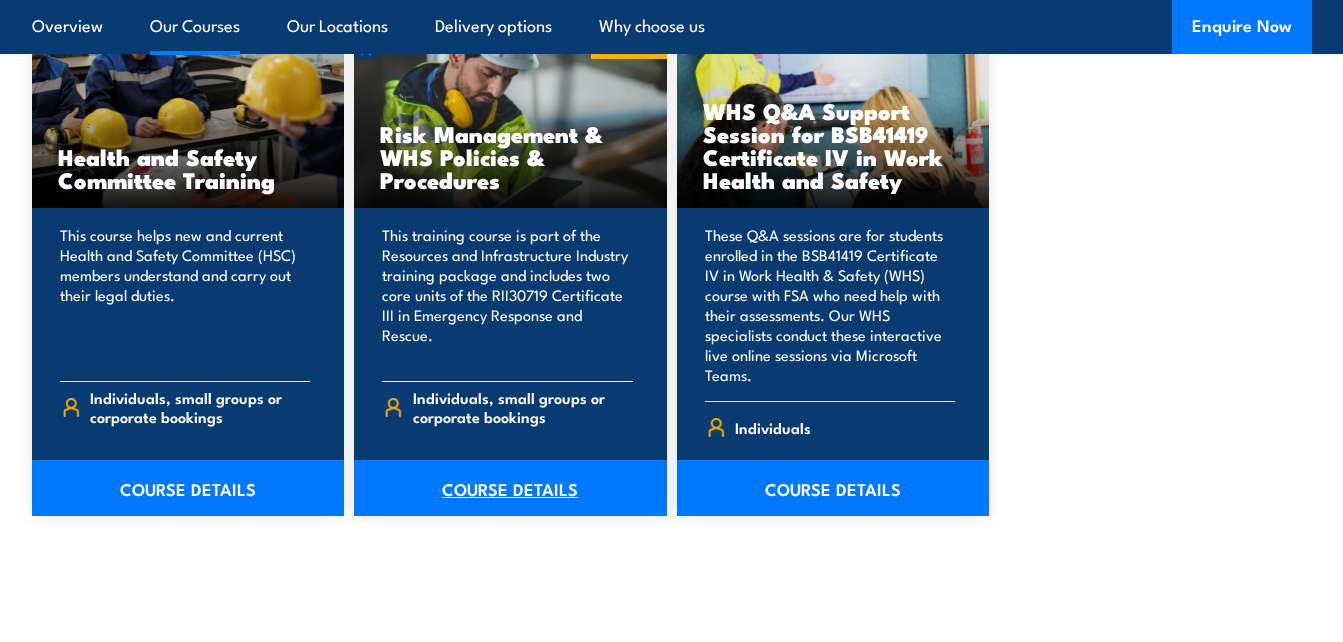 click on "COURSE DETAILS" at bounding box center [510, 488] 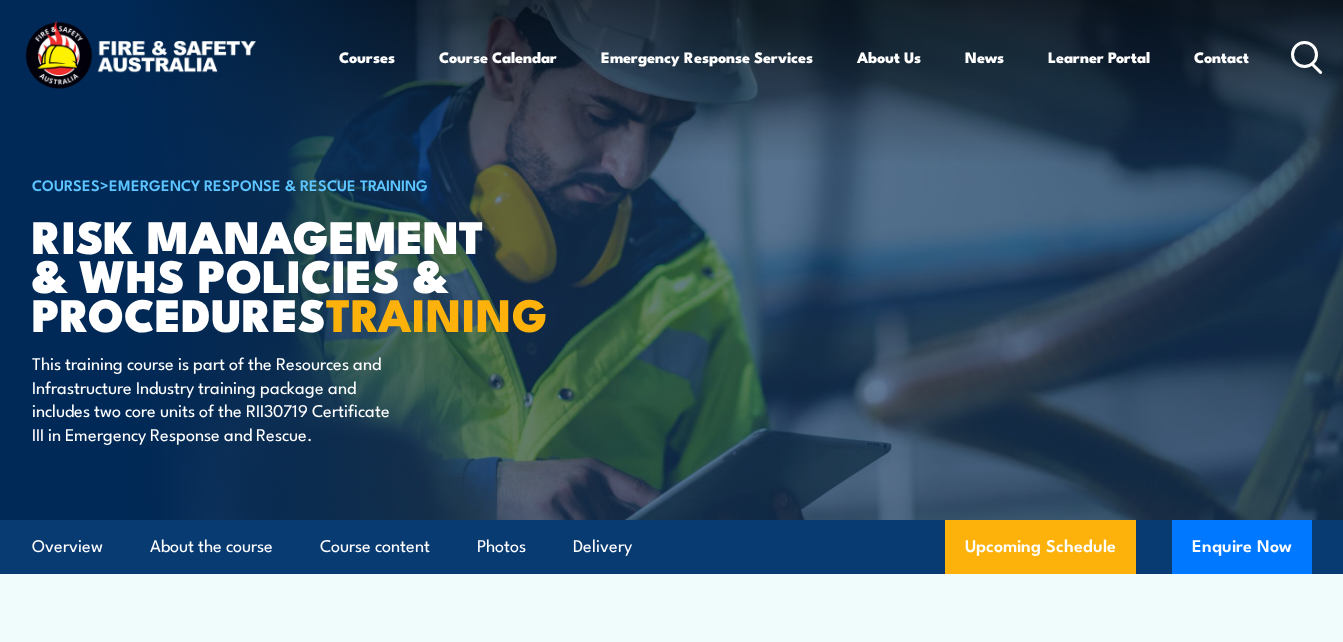scroll, scrollTop: 0, scrollLeft: 0, axis: both 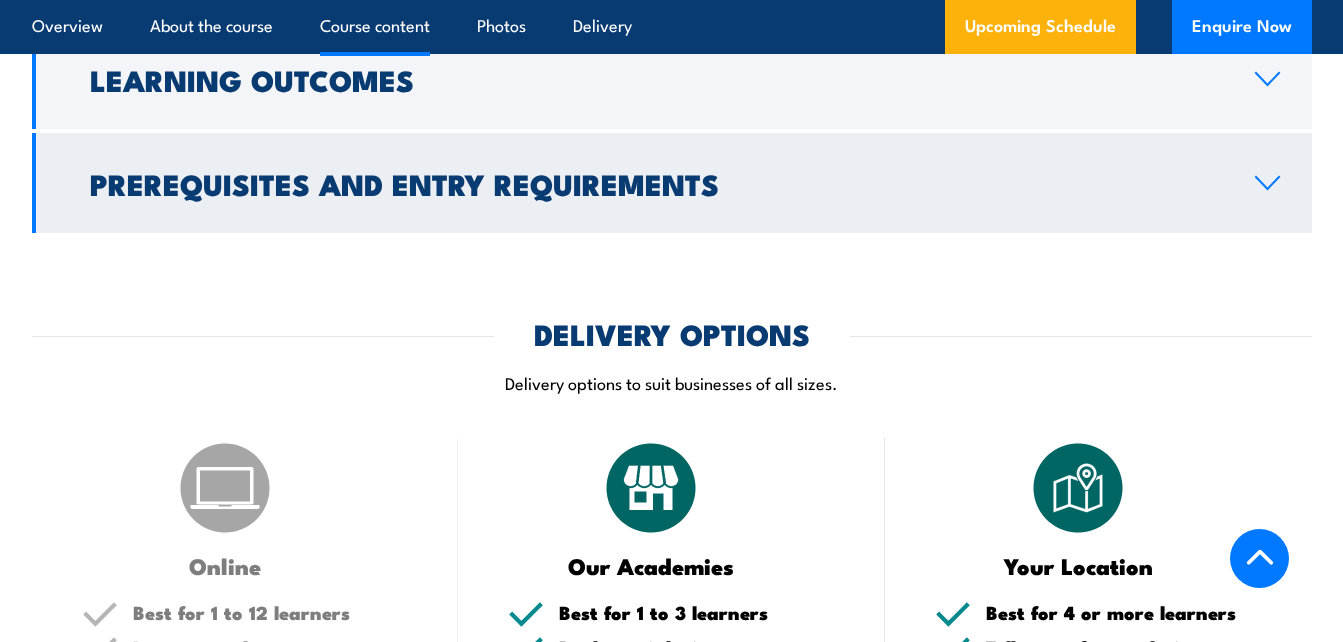 click on "Prerequisites and Entry Requirements" at bounding box center (672, 183) 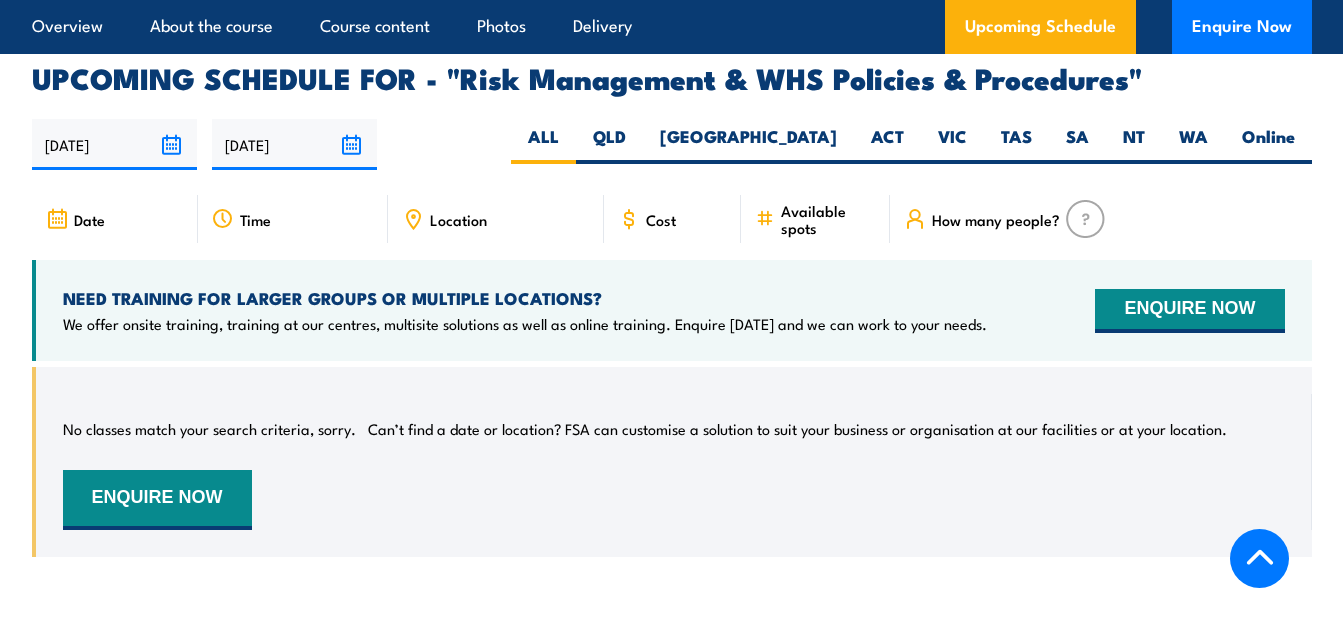 scroll, scrollTop: 3153, scrollLeft: 0, axis: vertical 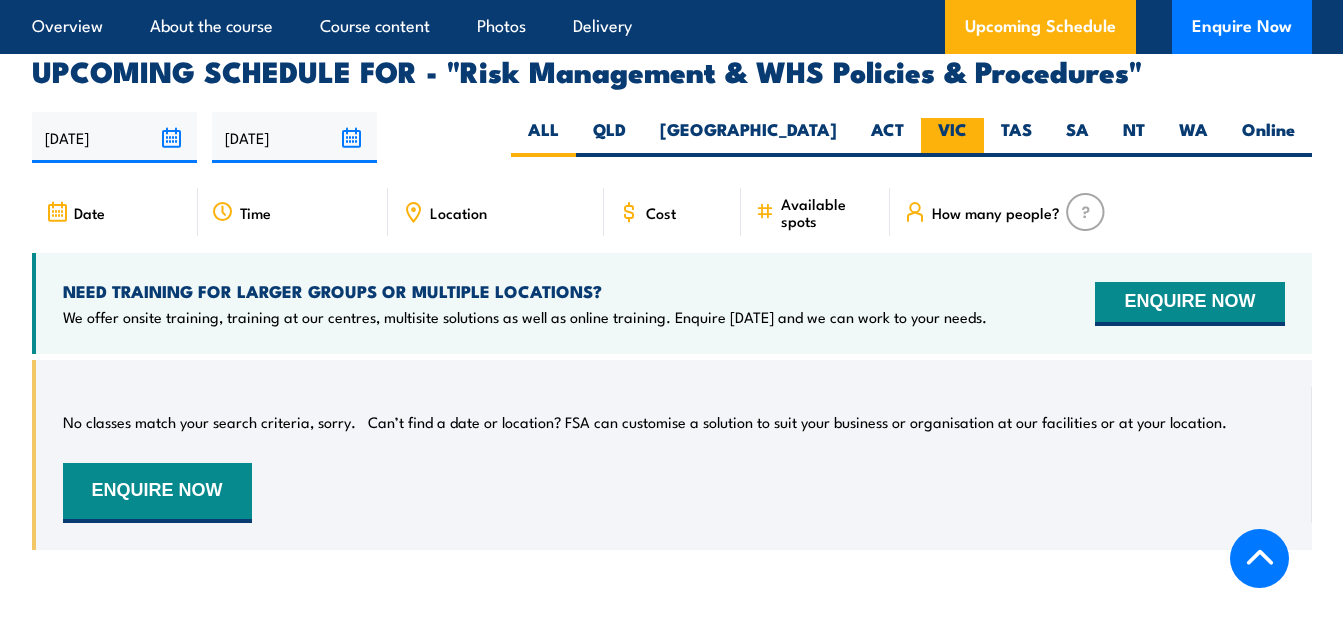 click on "VIC" at bounding box center [952, 137] 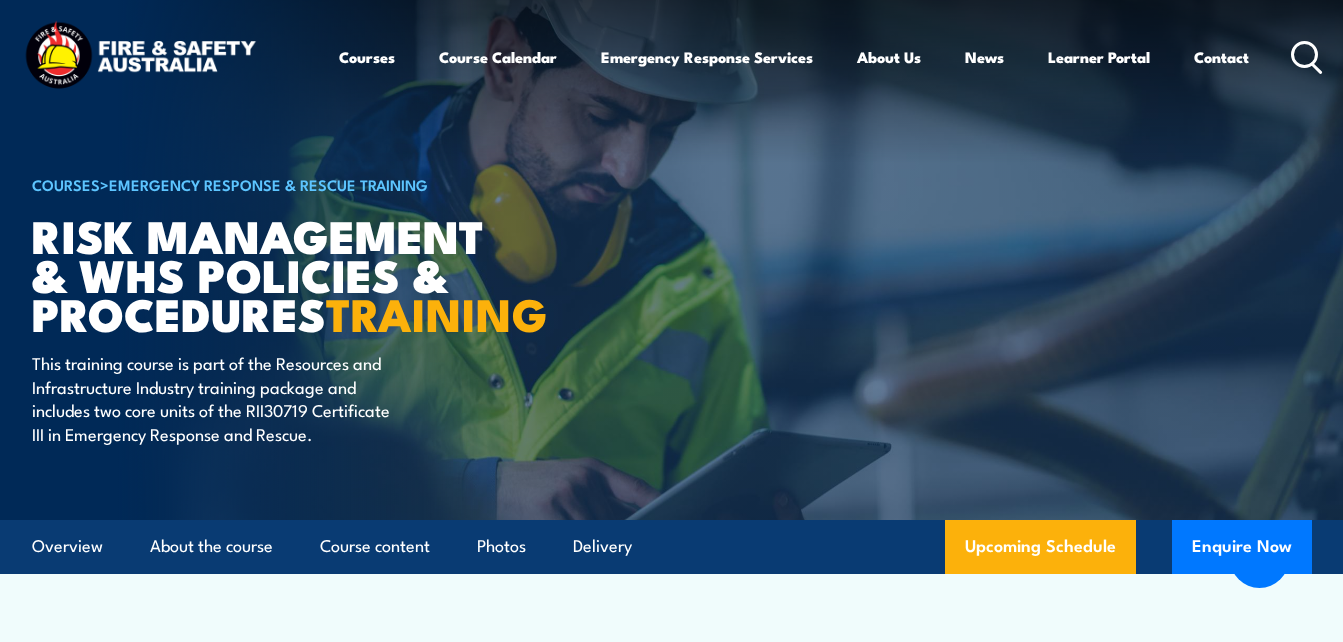 scroll, scrollTop: 2813, scrollLeft: 0, axis: vertical 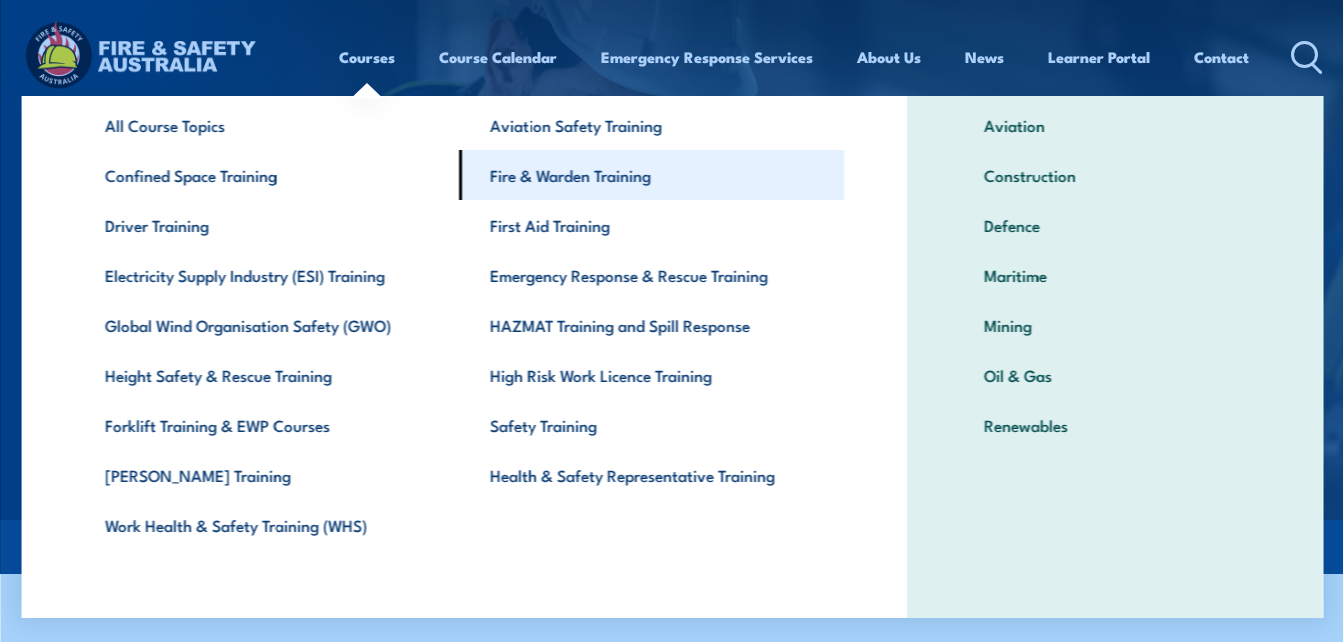 click on "Fire & Warden Training" at bounding box center (650, 175) 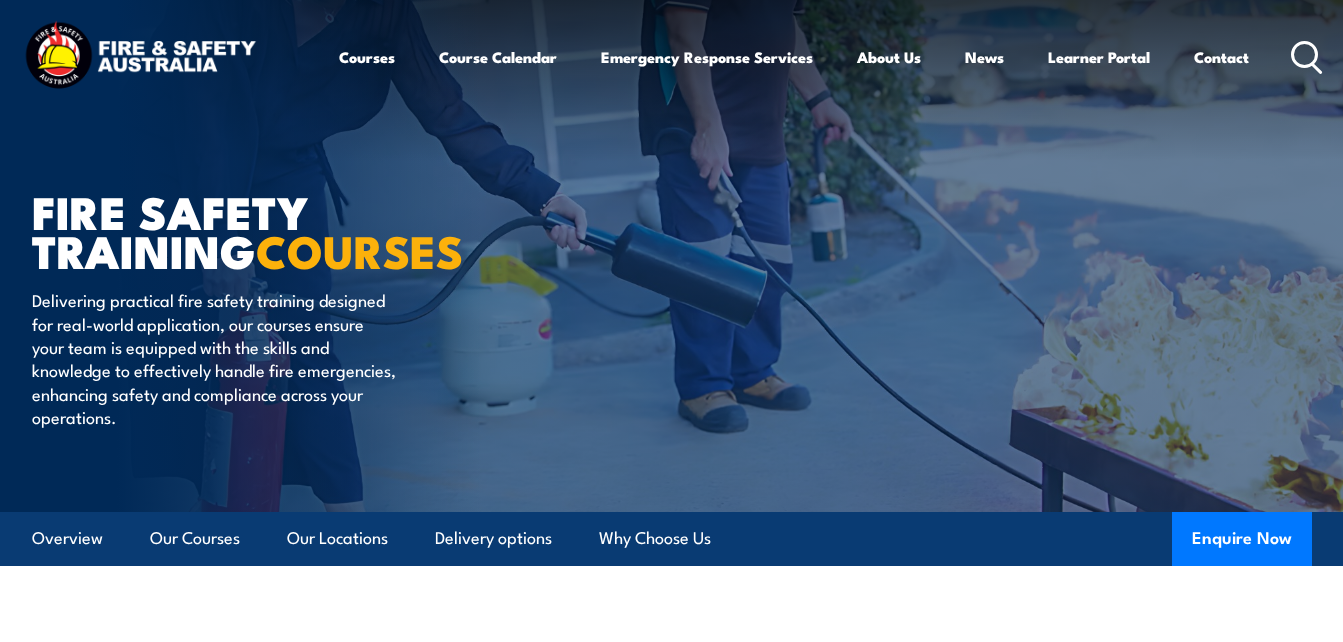 scroll, scrollTop: 0, scrollLeft: 0, axis: both 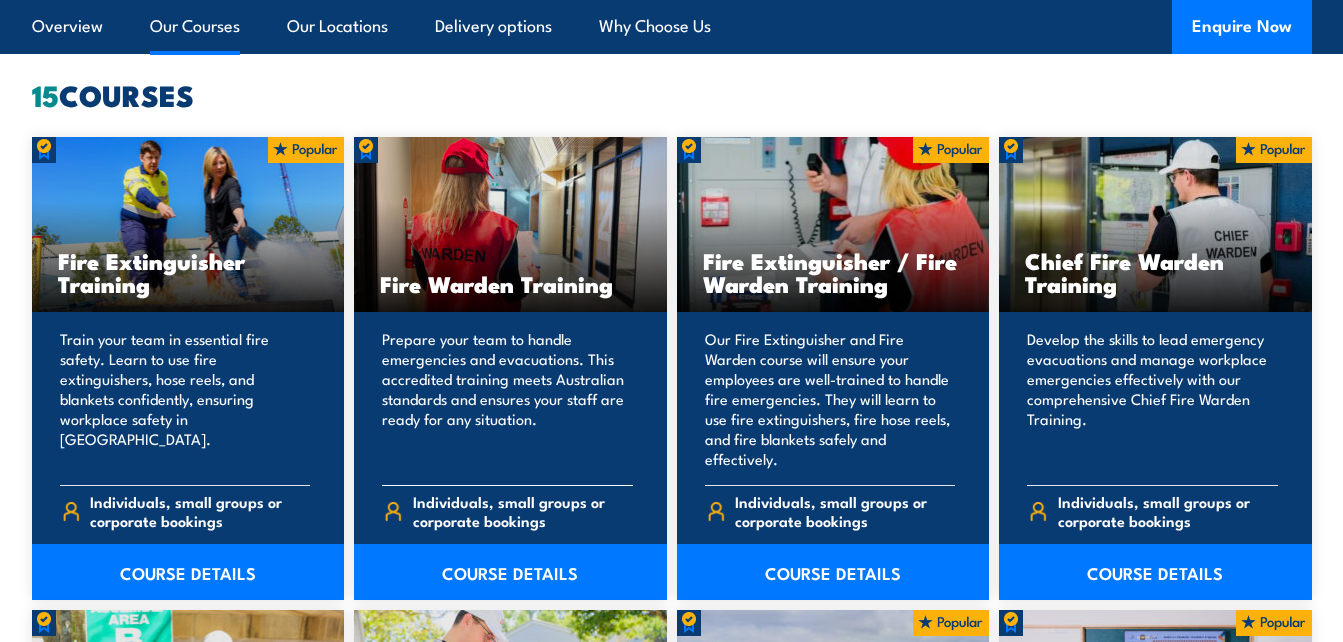 click on "Fire Warden Training" at bounding box center [510, 224] 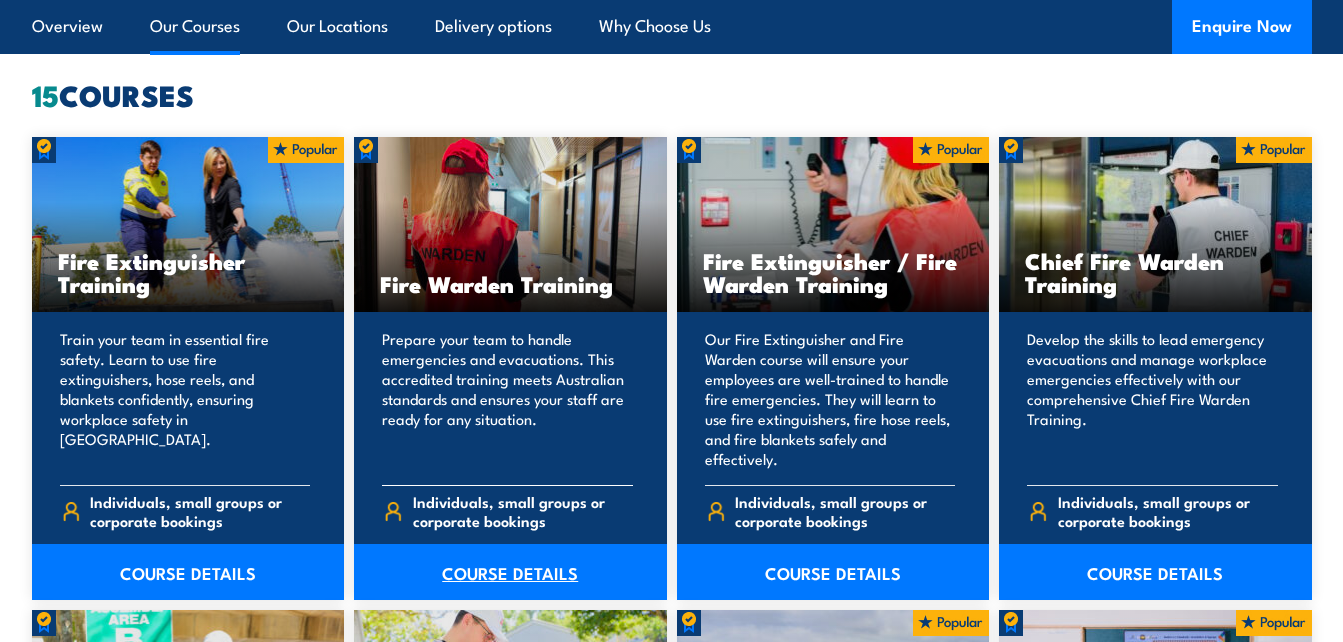 click on "COURSE DETAILS" at bounding box center (510, 572) 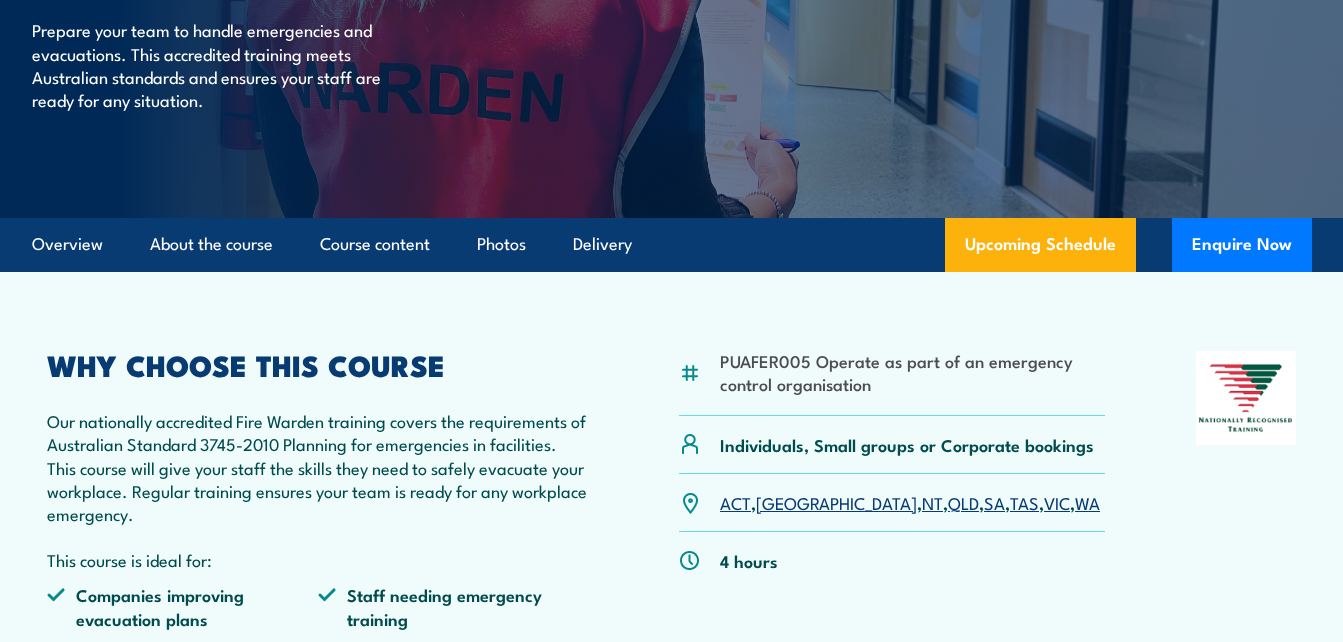scroll, scrollTop: 0, scrollLeft: 0, axis: both 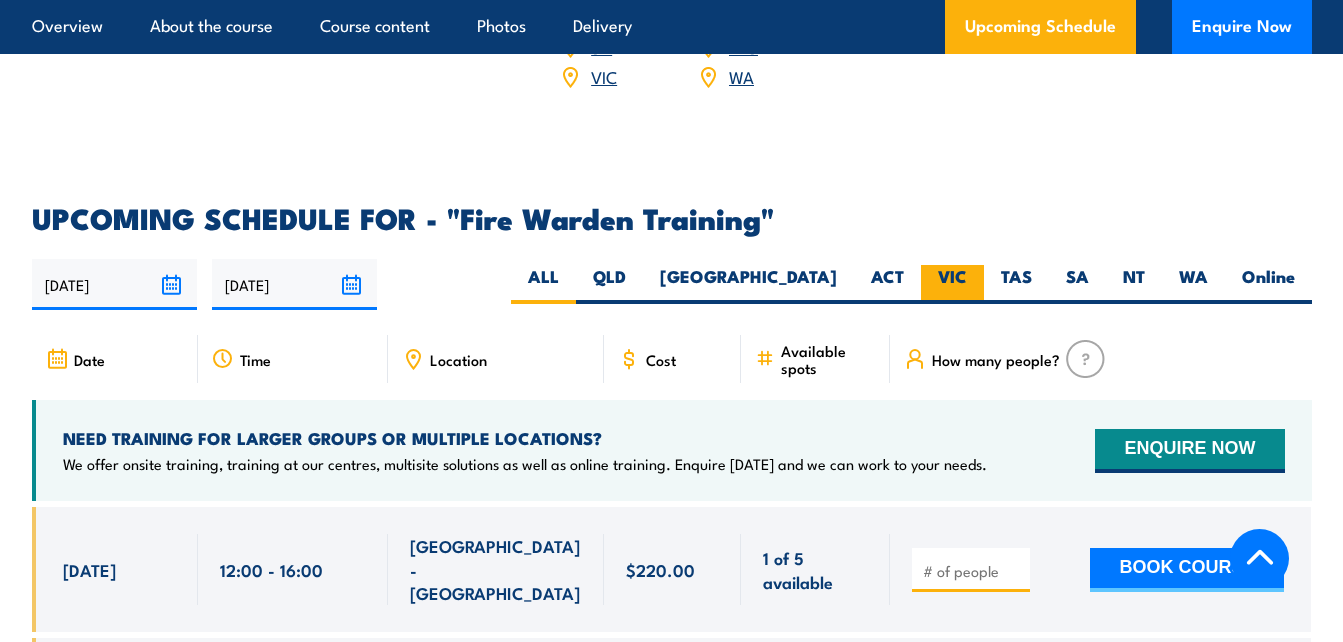 click on "VIC" at bounding box center (952, 284) 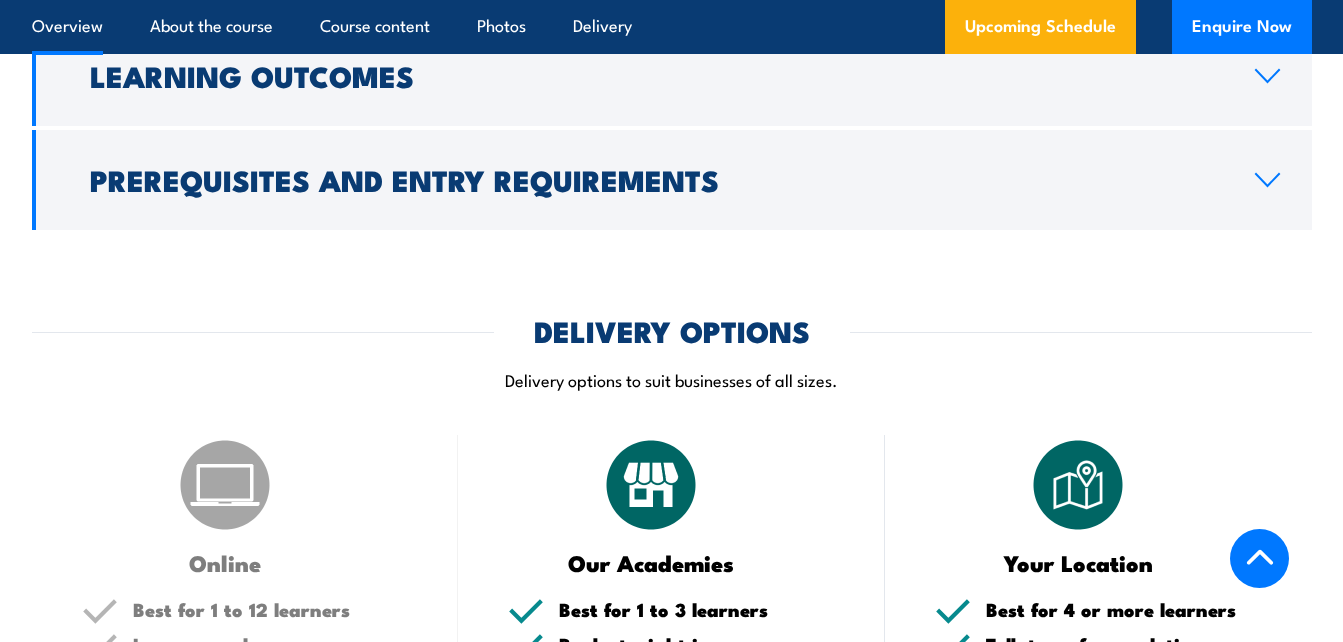 scroll, scrollTop: 0, scrollLeft: 0, axis: both 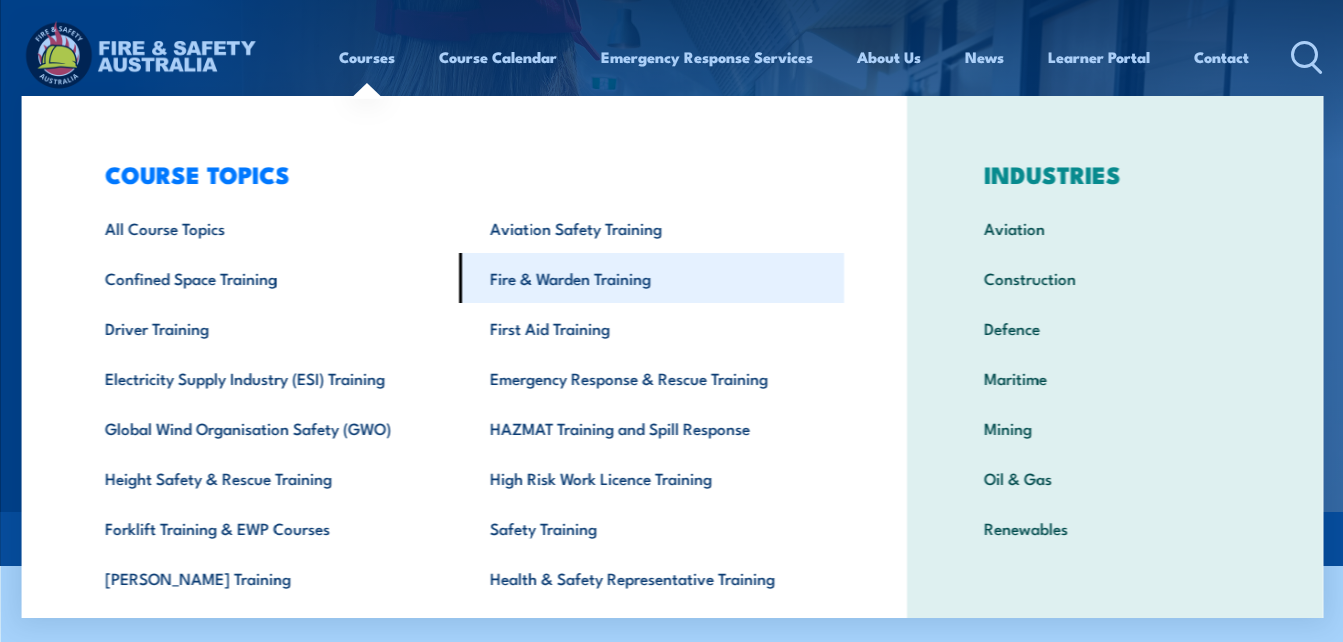 click on "Fire & Warden Training" at bounding box center (650, 278) 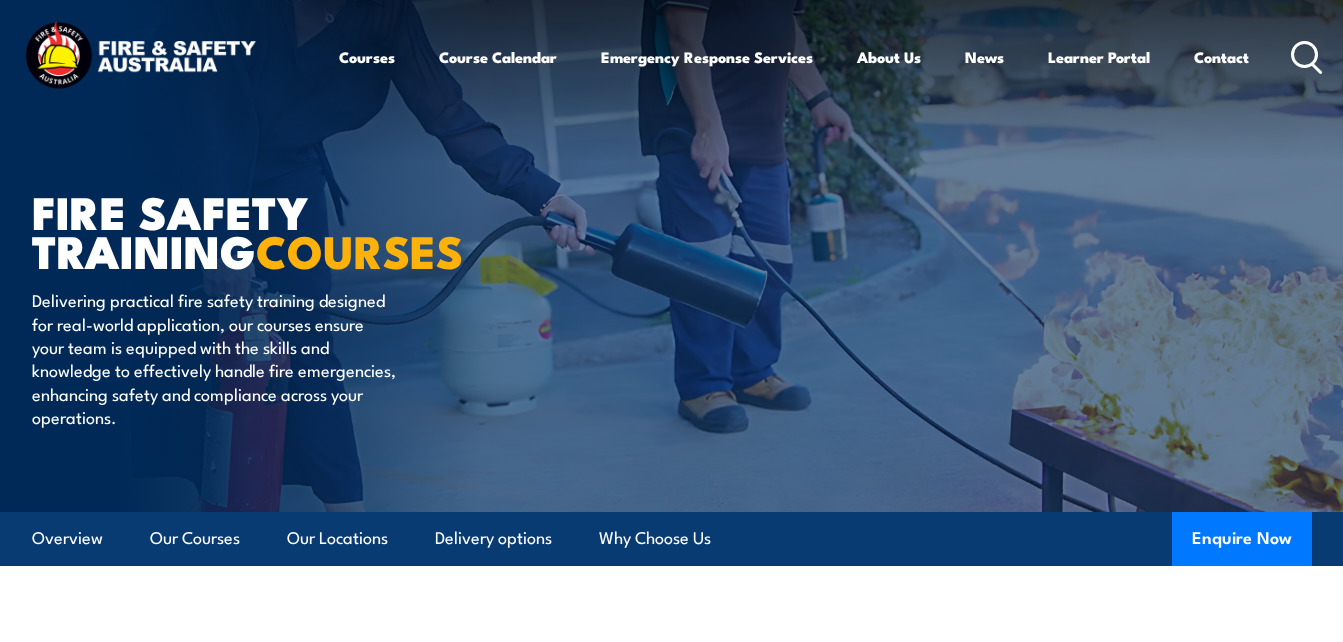 scroll, scrollTop: 0, scrollLeft: 0, axis: both 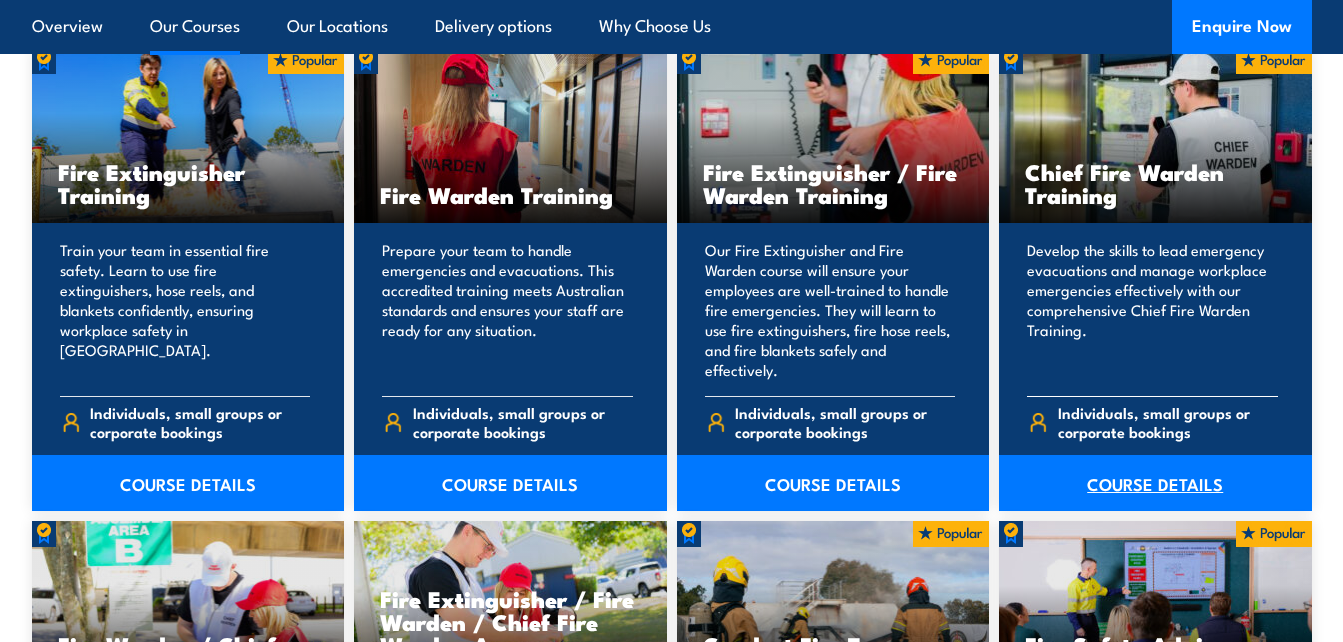 click on "COURSE DETAILS" at bounding box center [1155, 483] 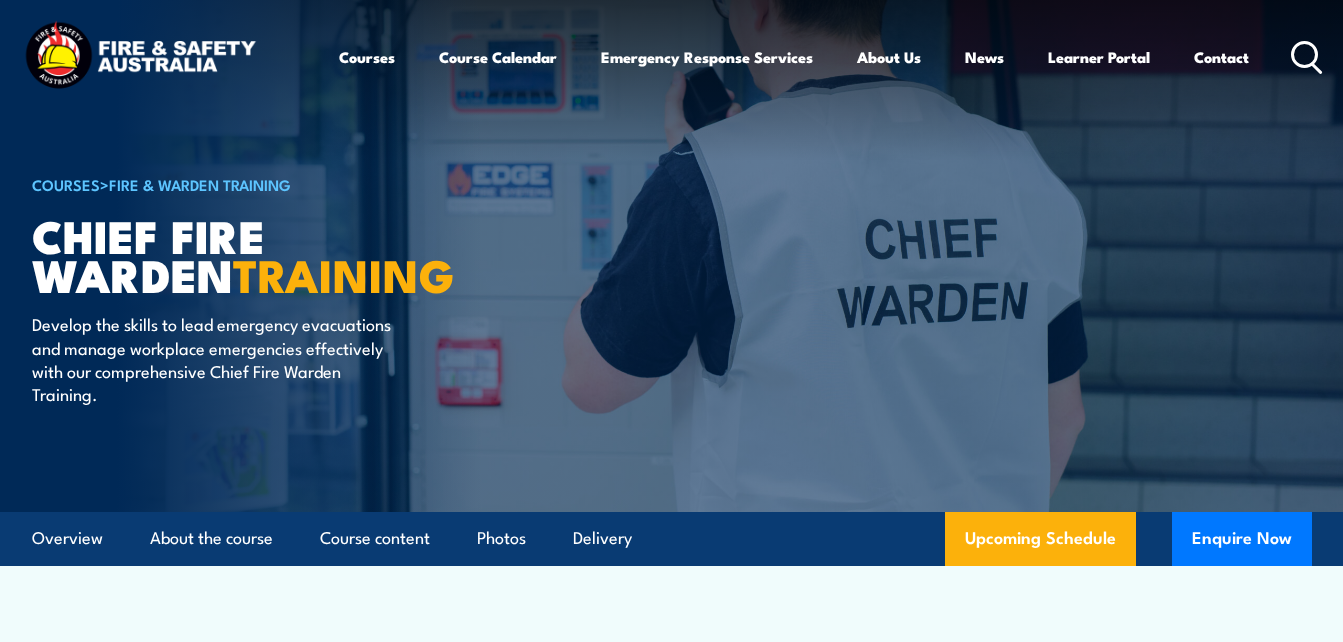 scroll, scrollTop: 0, scrollLeft: 0, axis: both 